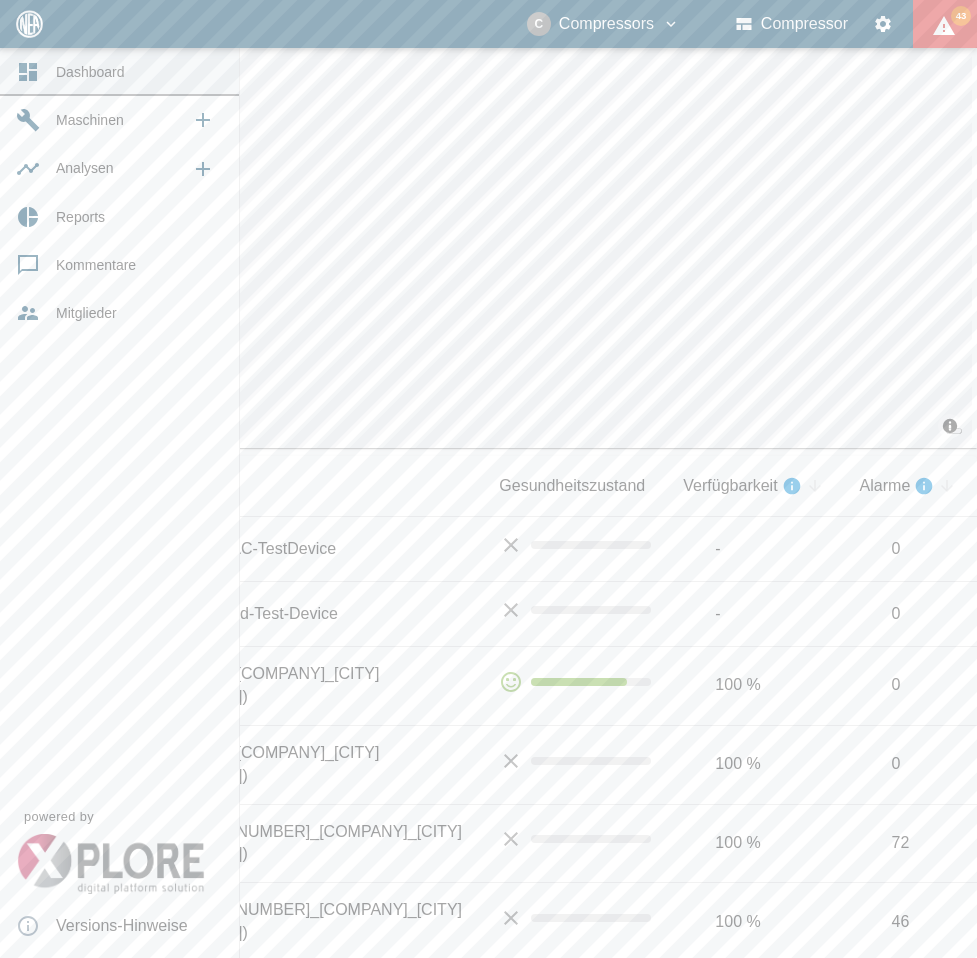 scroll, scrollTop: 0, scrollLeft: 0, axis: both 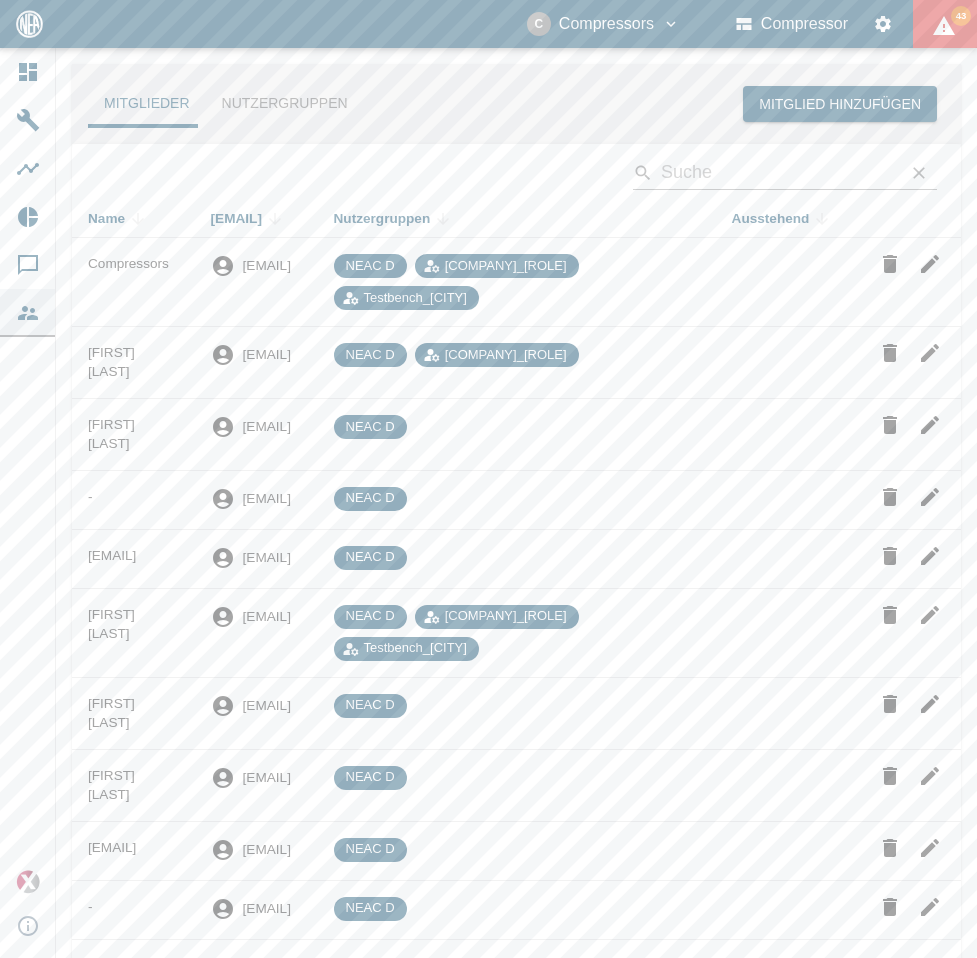 click at bounding box center [930, 264] 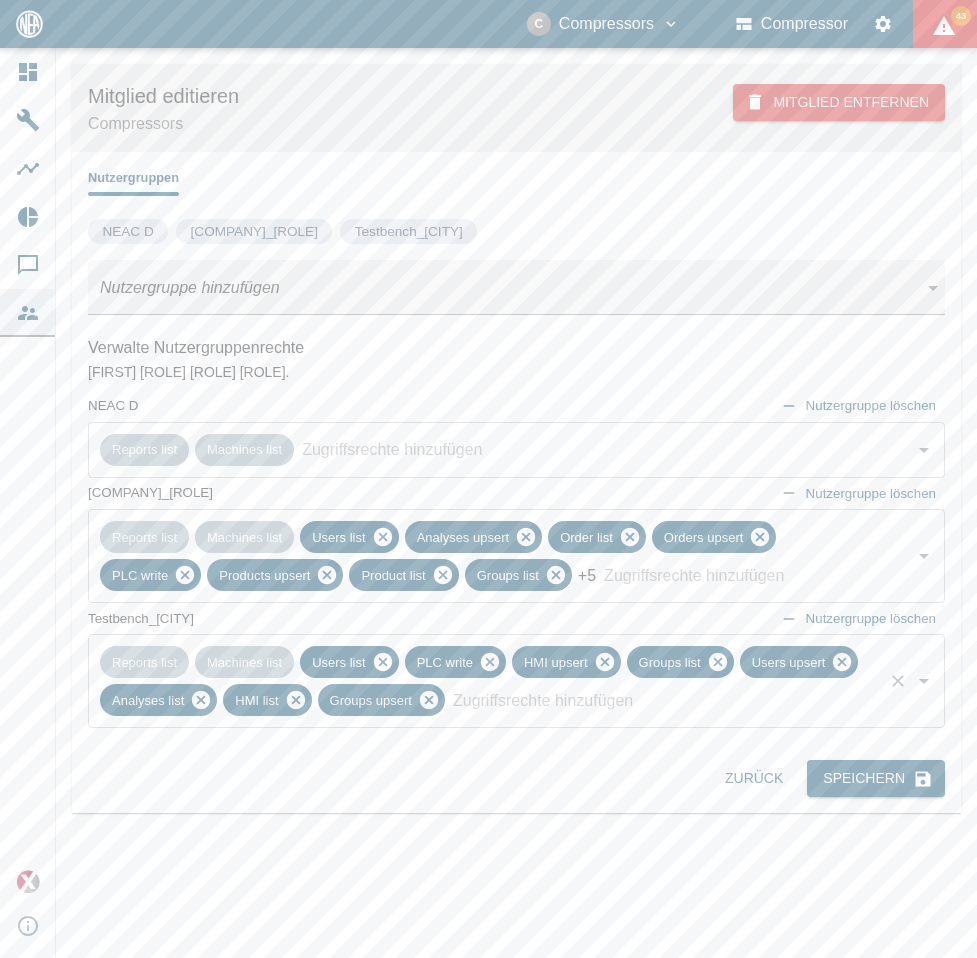 click at bounding box center [664, 700] 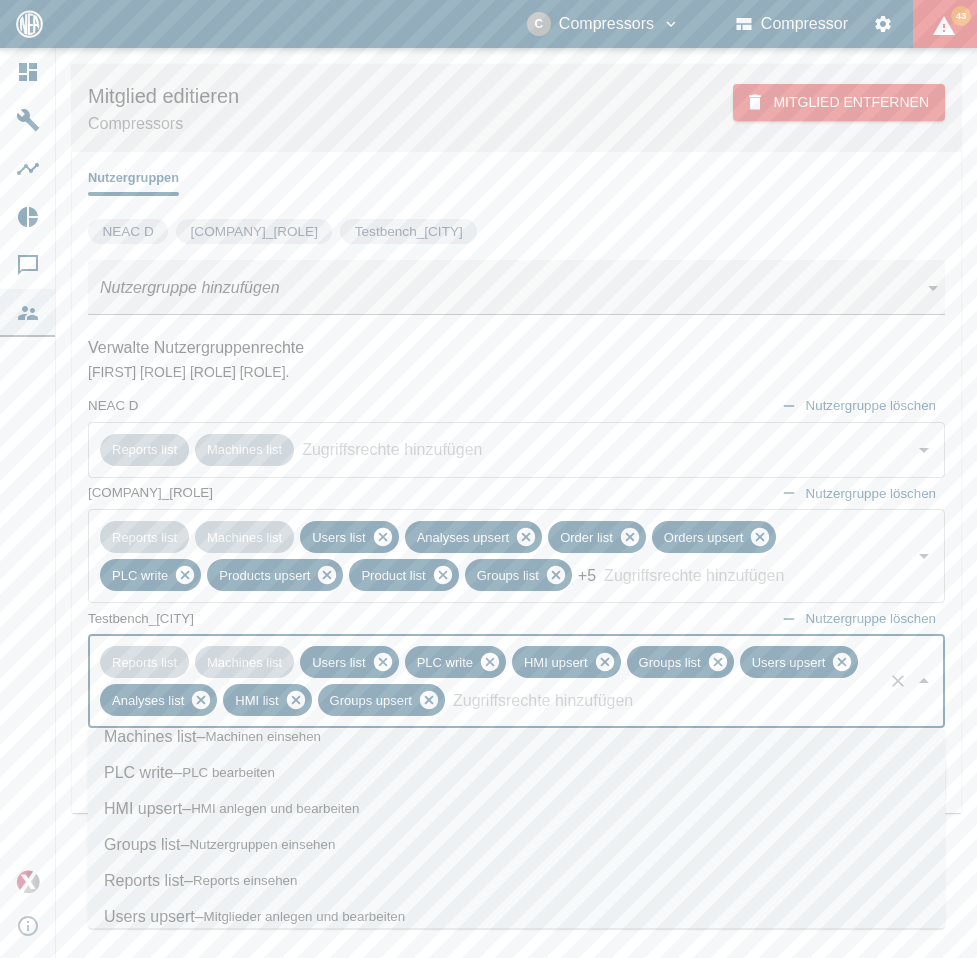 scroll, scrollTop: 58, scrollLeft: 0, axis: vertical 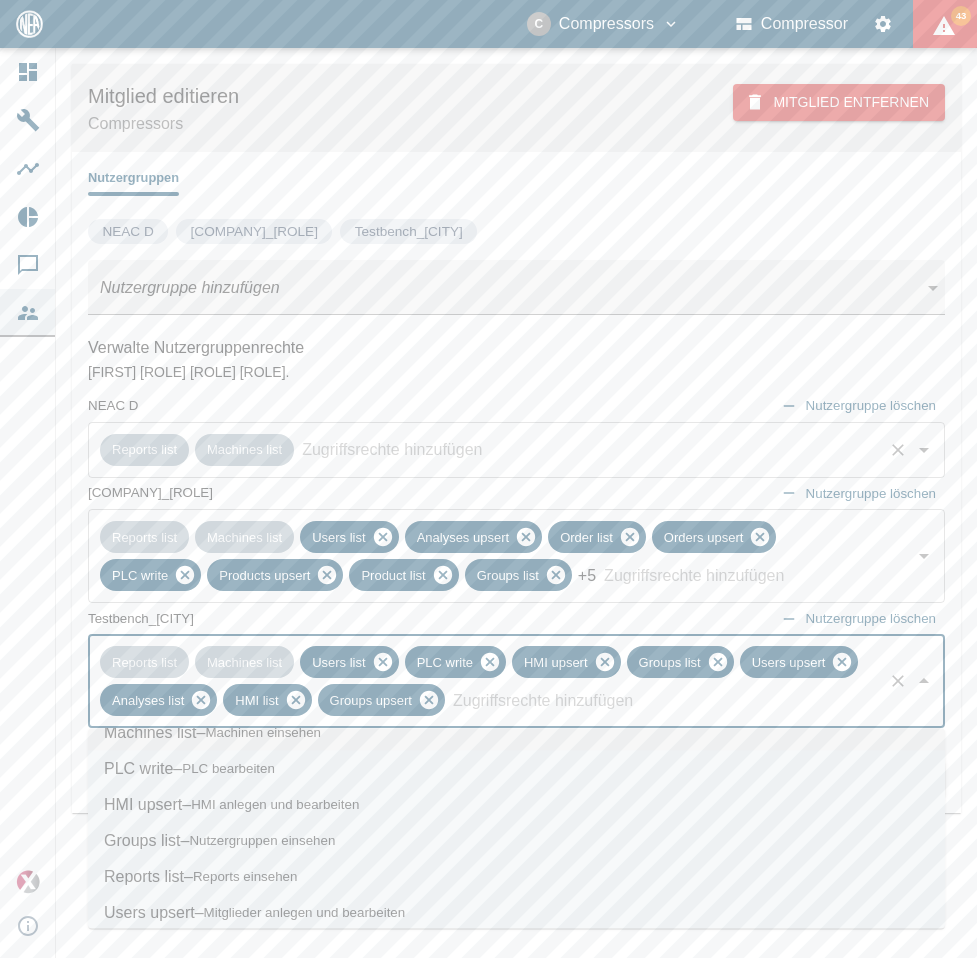 click at bounding box center [588, 450] 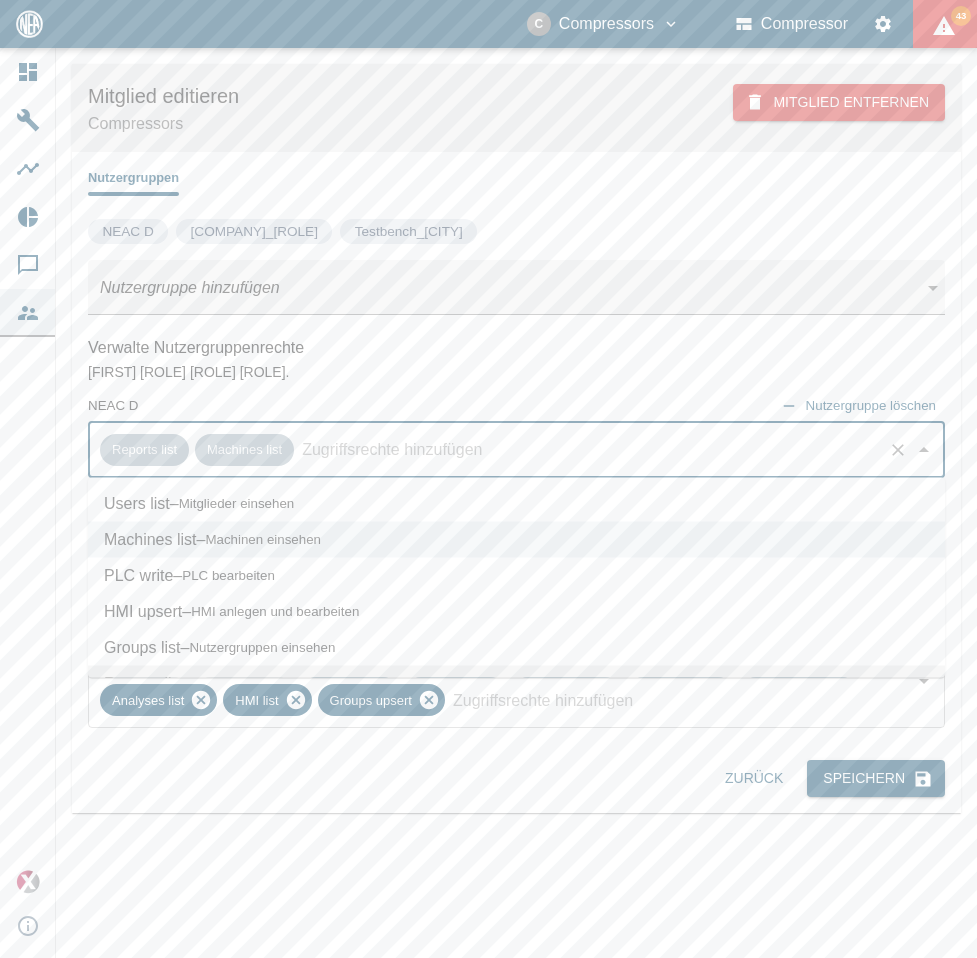 scroll, scrollTop: 24, scrollLeft: 0, axis: vertical 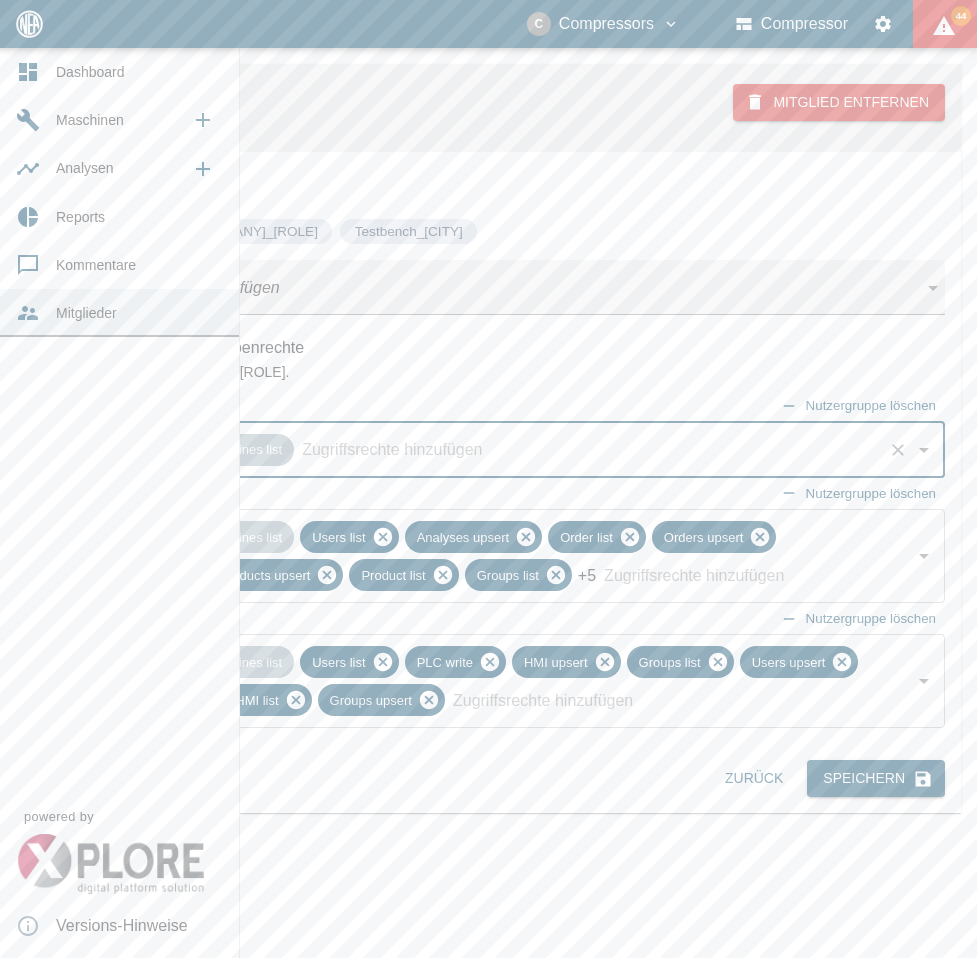 click on "Dashboard" at bounding box center [119, 72] 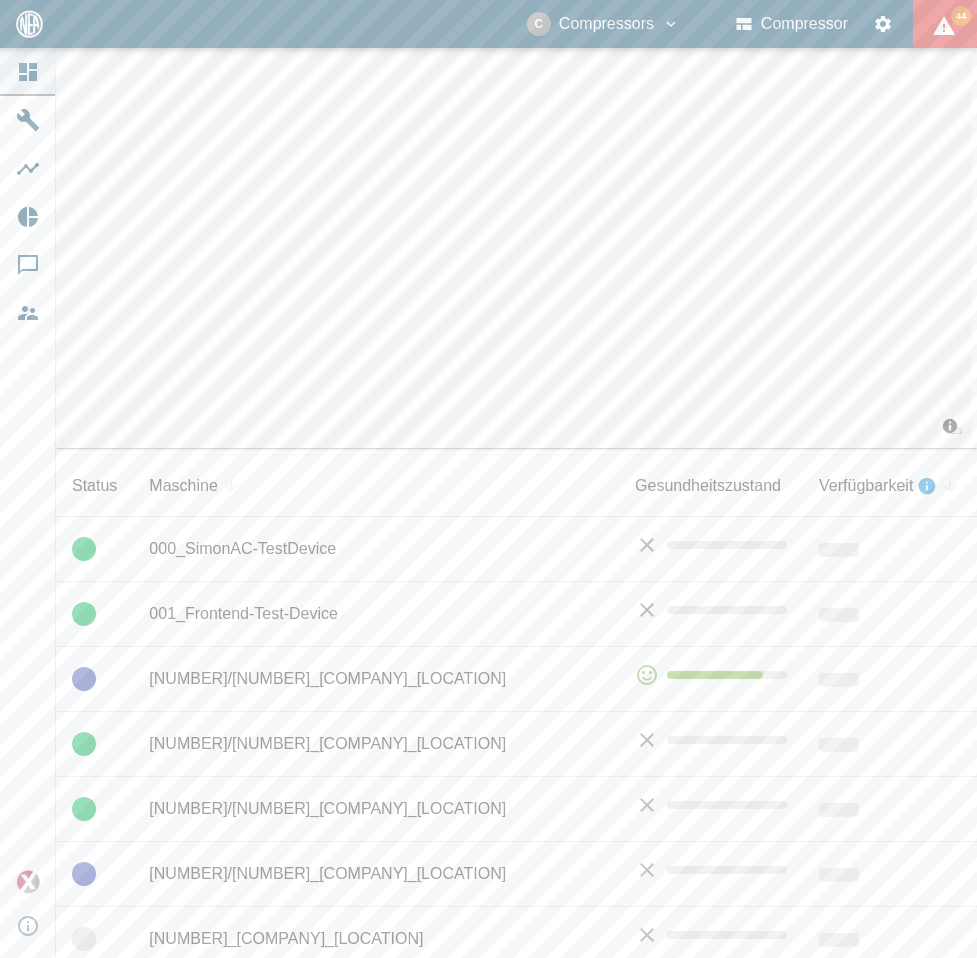 scroll, scrollTop: 0, scrollLeft: 0, axis: both 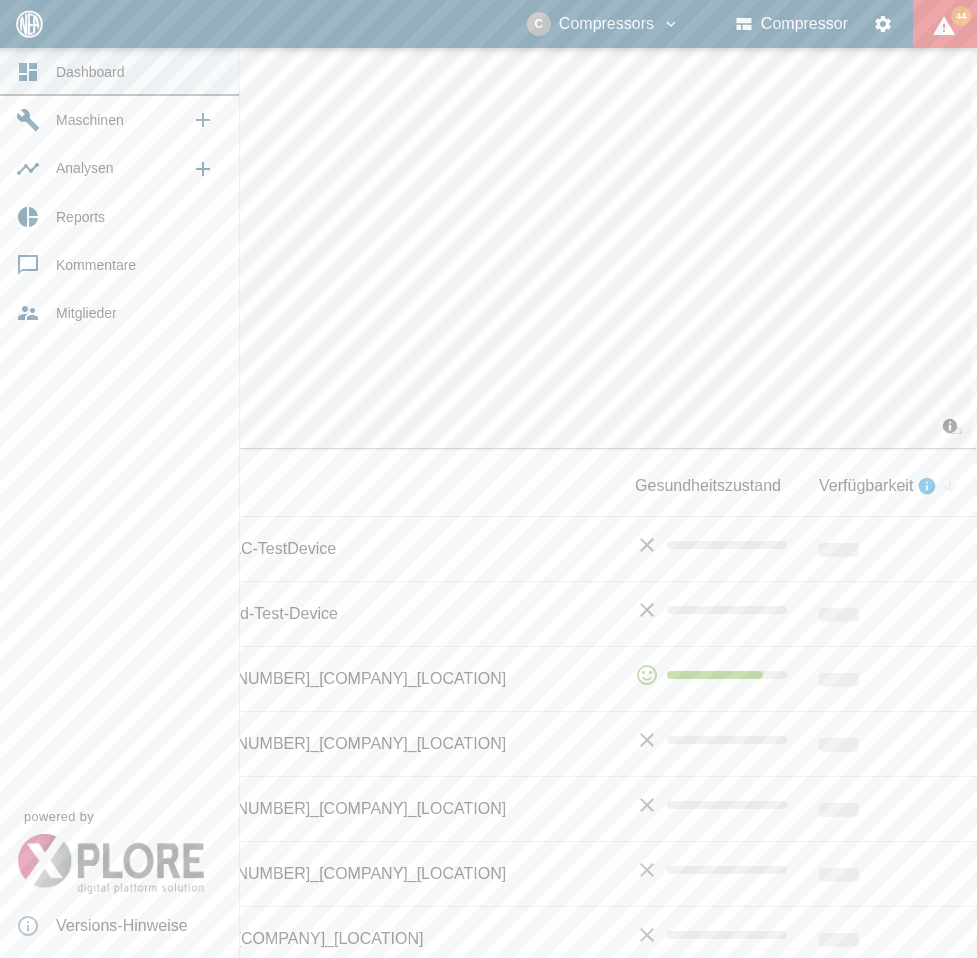 click at bounding box center [31, 169] 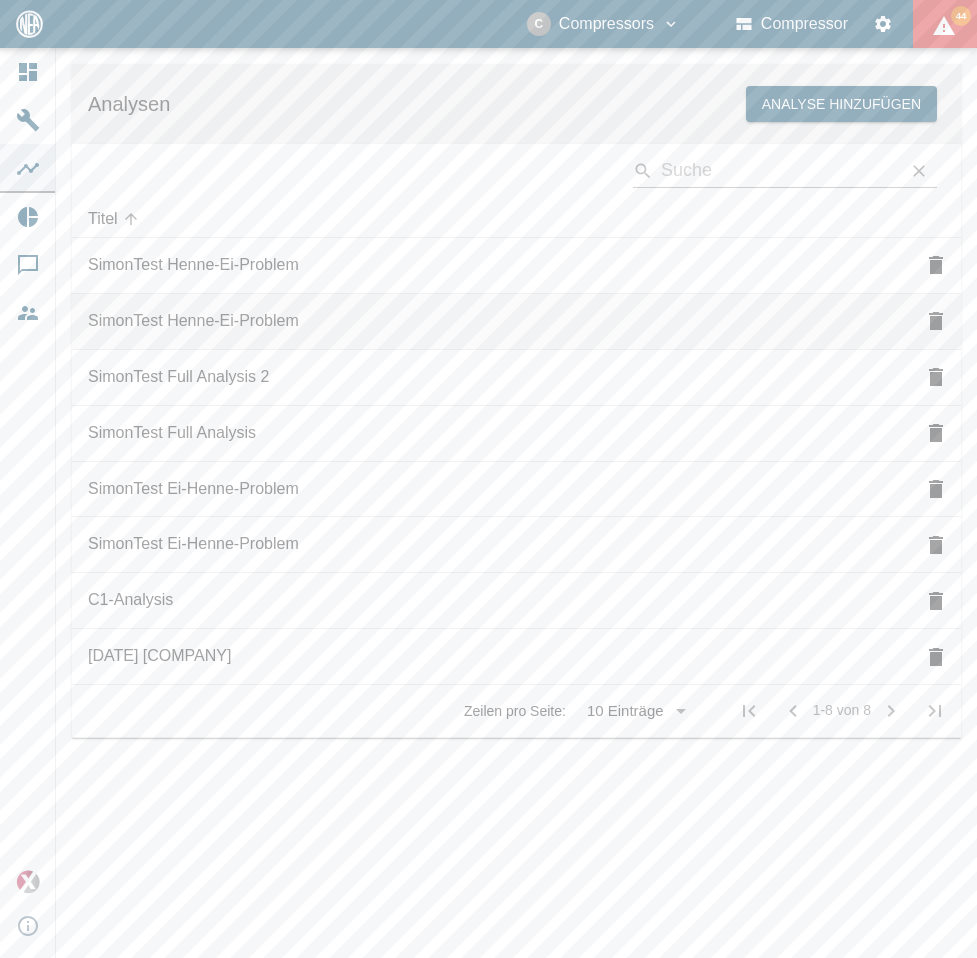click on "SimonTest Henne-Ei-Problem" at bounding box center (491, 266) 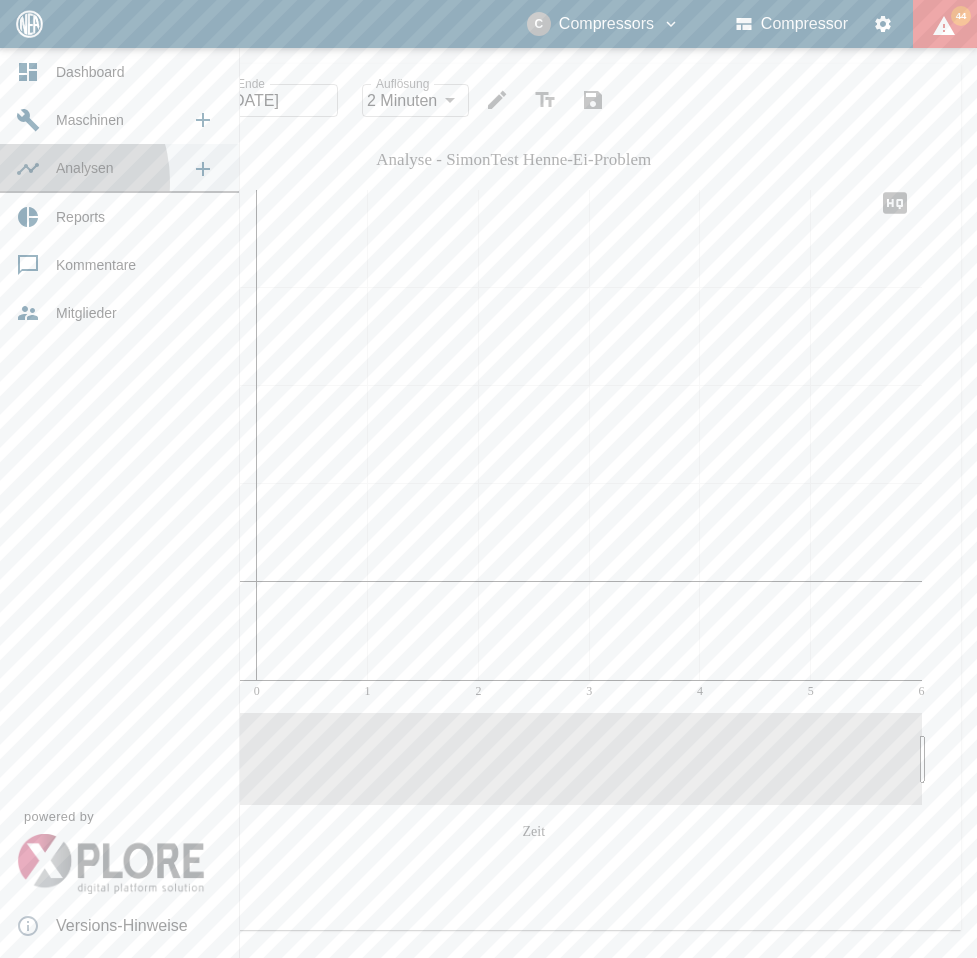 click on "Analysen" at bounding box center (119, 168) 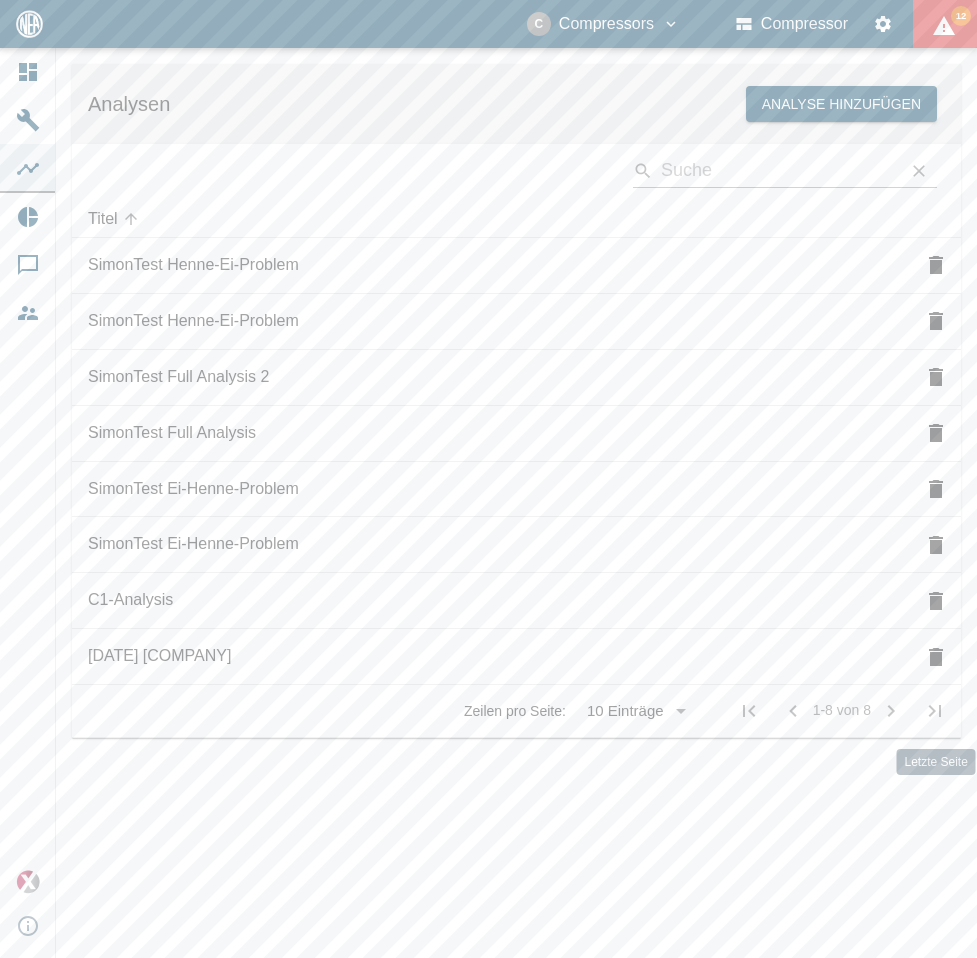 click at bounding box center (935, 711) 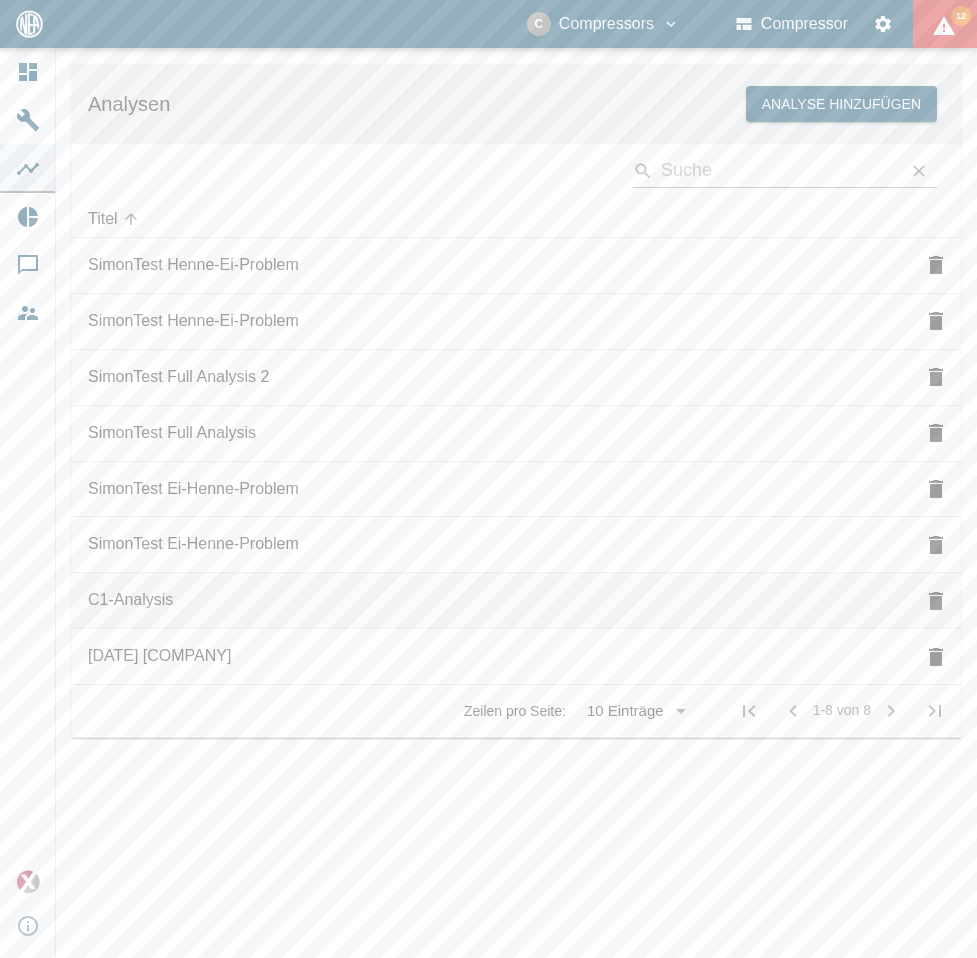 click on "C1-Analysis" at bounding box center [491, 266] 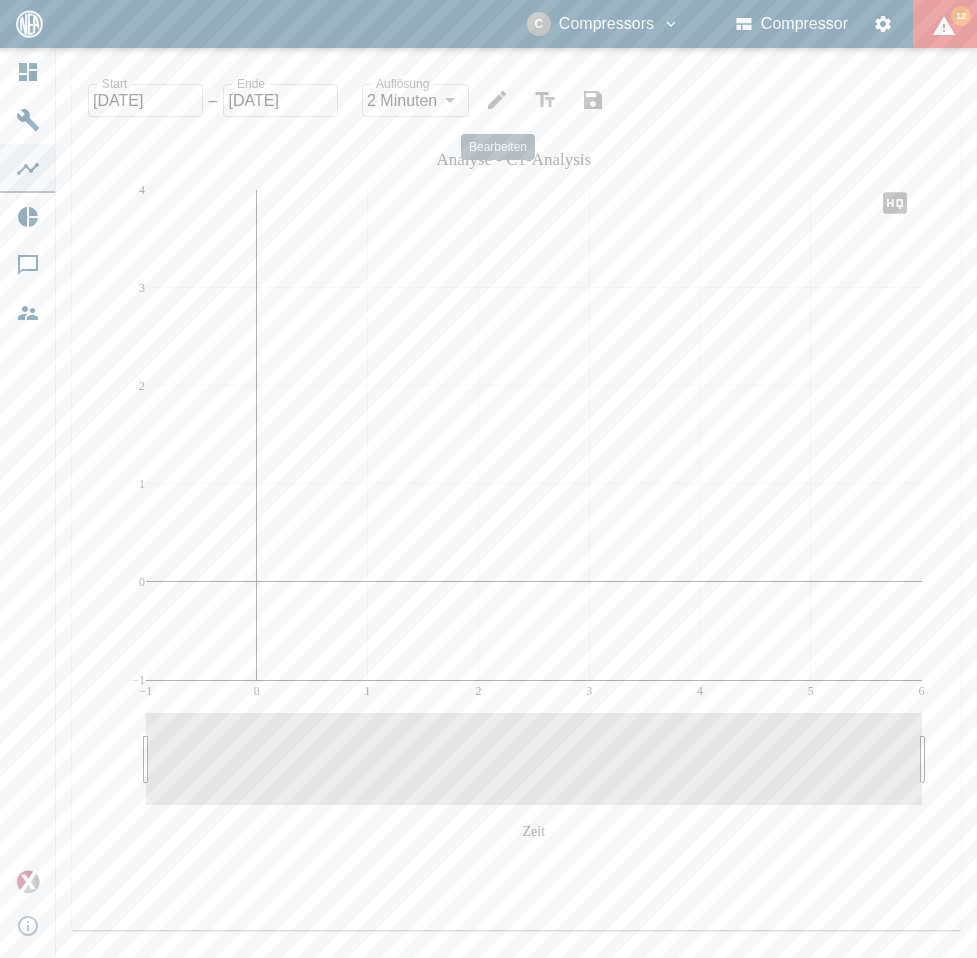 click at bounding box center [497, 100] 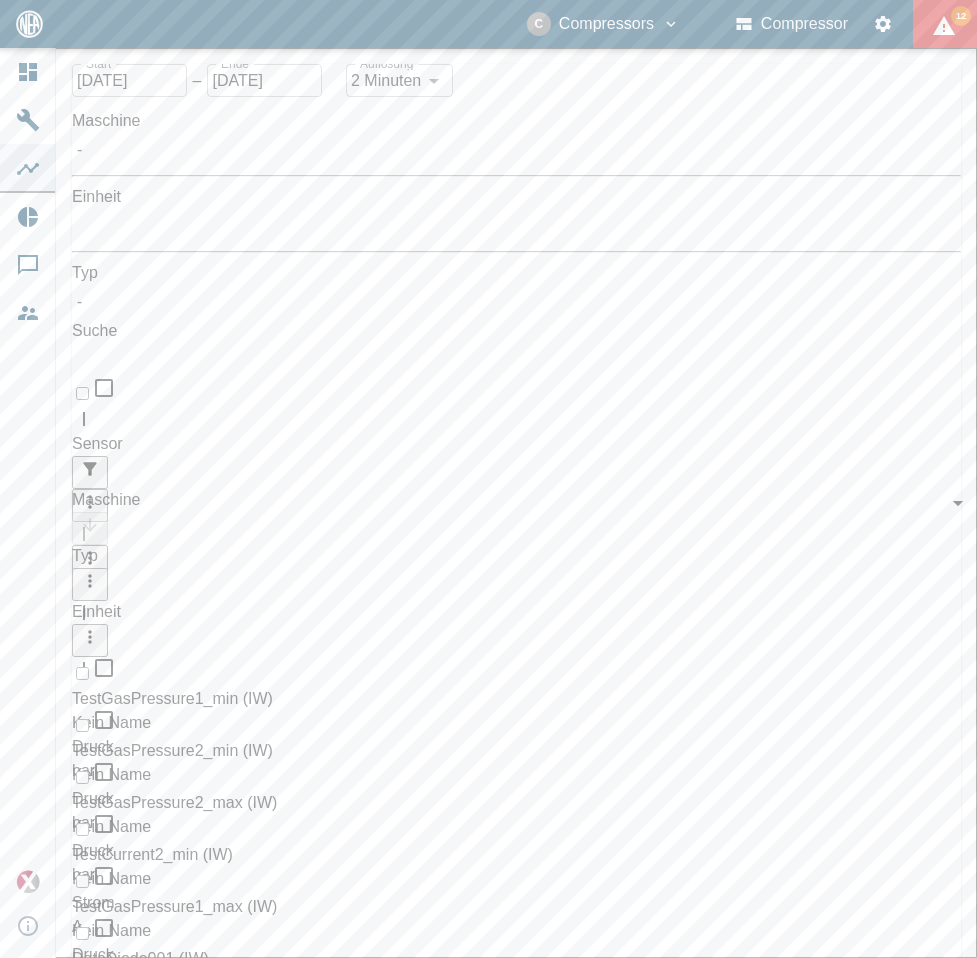 click on "Dashboard Maschinen Analysen Reports Kommentare Mitglieder powered by Versions-Hinweise Start [DATE] Start  –  Ende [DATE] Ende Auflösung 2 Minuten 2min Auflösung Maschine [NUMBER]-[NUMBER]_[COMPANY]_[LOCATION] ​ Einheit ​ ​ Typ - ​ Suche ​ Sensor Maschine Typ Einheit No results found. 3 rows selected Total Rows:   0 of [NUMBER] Laden" at bounding box center (488, 479) 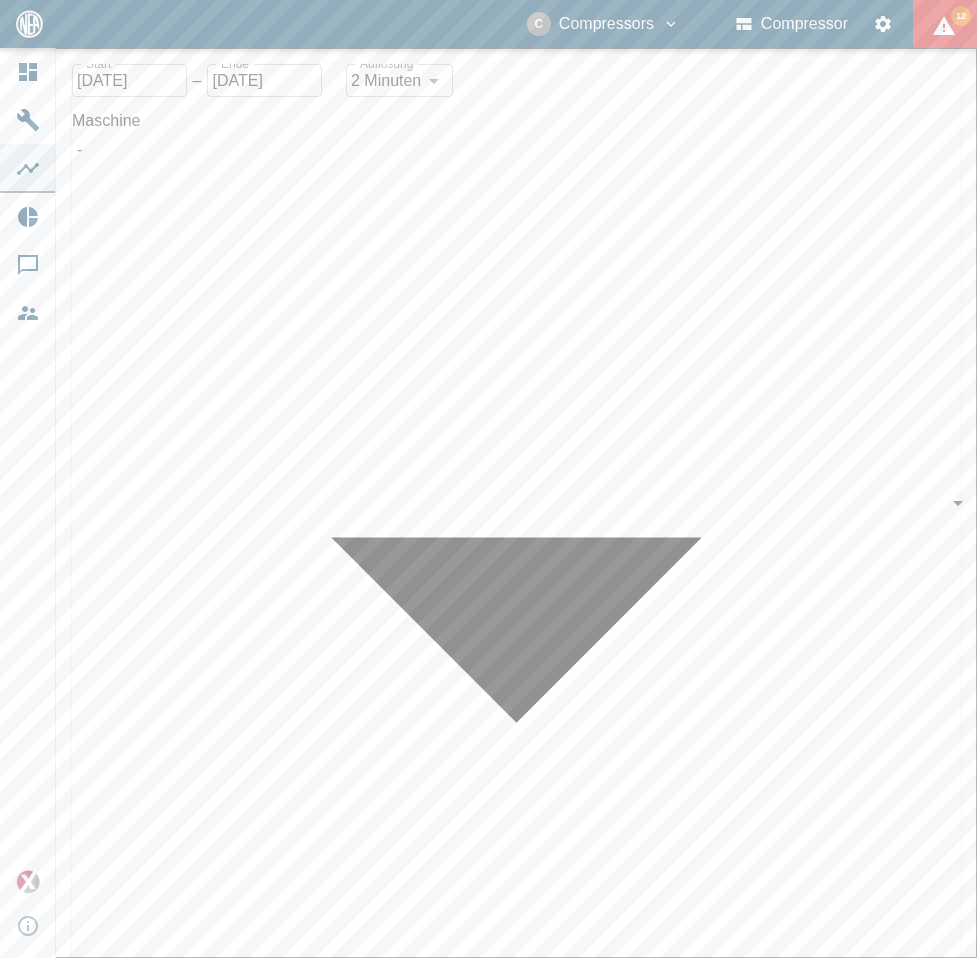 click on "[NUMBER]-[NUMBER]_[COMPANY]_[LOCATION]" at bounding box center [508, 1178] 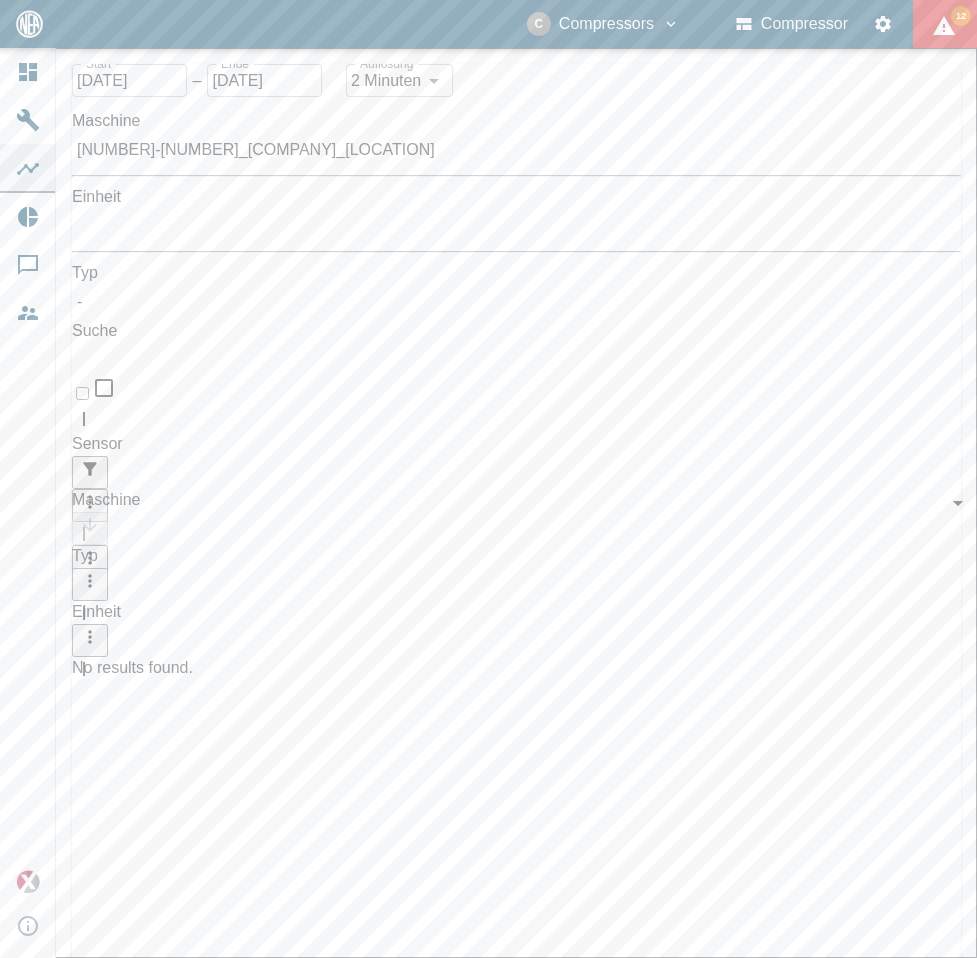 click on "Dashboard Maschinen Analysen Reports Kommentare Mitglieder powered by Versions-Hinweise Start [DATE] Start  –  Ende [DATE] Ende Auflösung 2 Minuten 2min Auflösung Maschine [NUMBER]-[NUMBER]_[COMPANY]_[LOCATION] [UUID] ​ Einheit ​ ​ Typ - ​ Suche ​ Sensor Maschine Typ Einheit No results found. 3 rows selected Total Rows:   0 of [NUMBER] Laden" at bounding box center [488, 479] 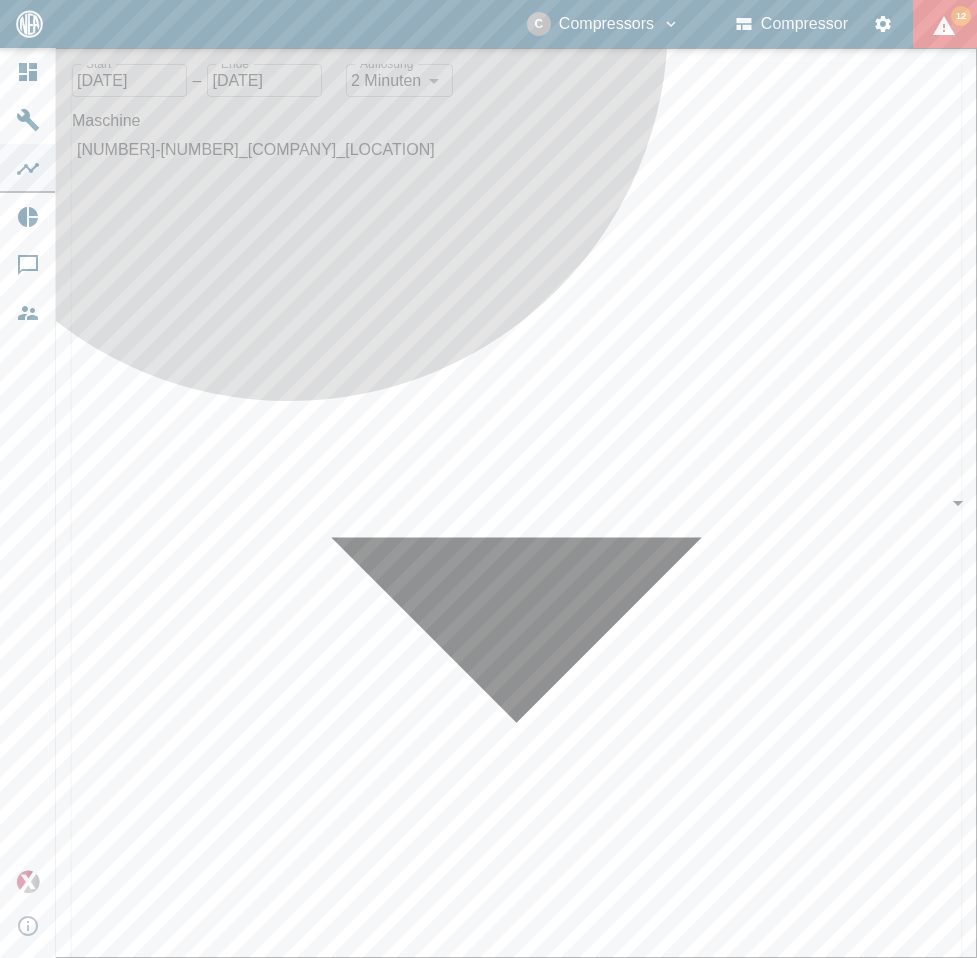 click on "[NUMBER]/[NUMBER]_[COMPANY]_[LOCATION]" at bounding box center (508, 1346) 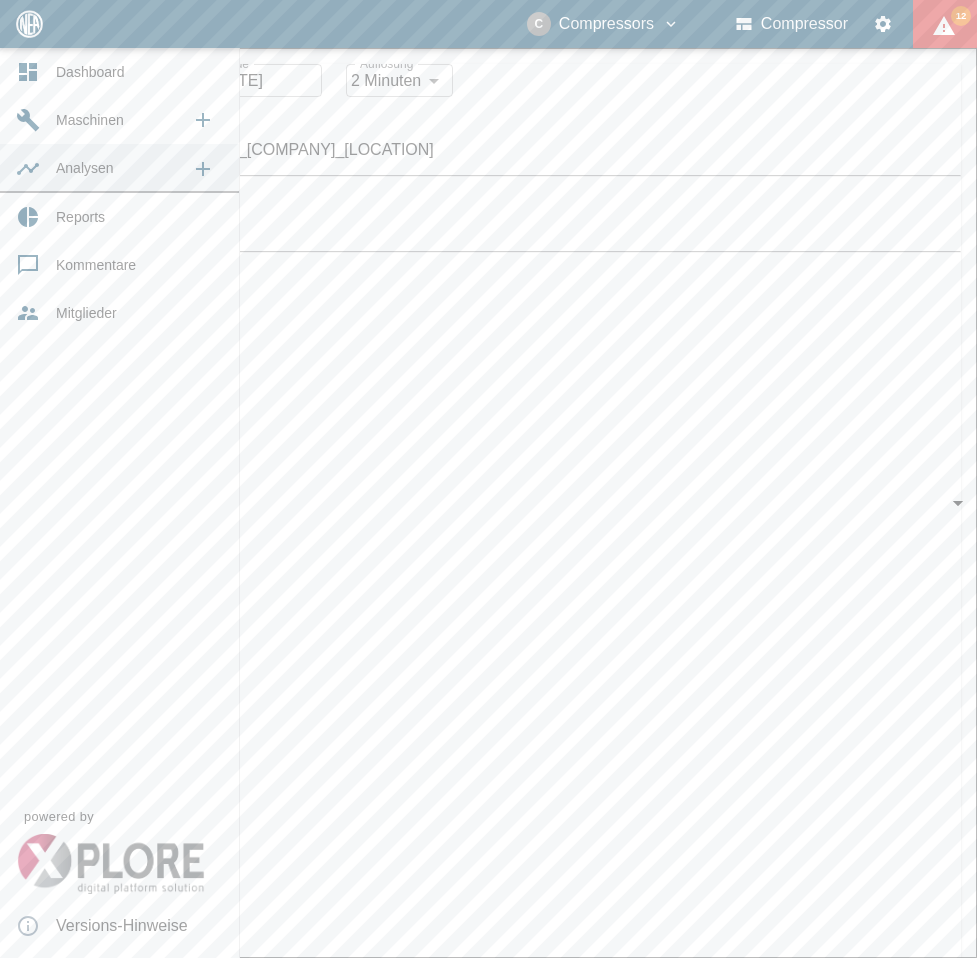 click on "Analysen" at bounding box center [119, 168] 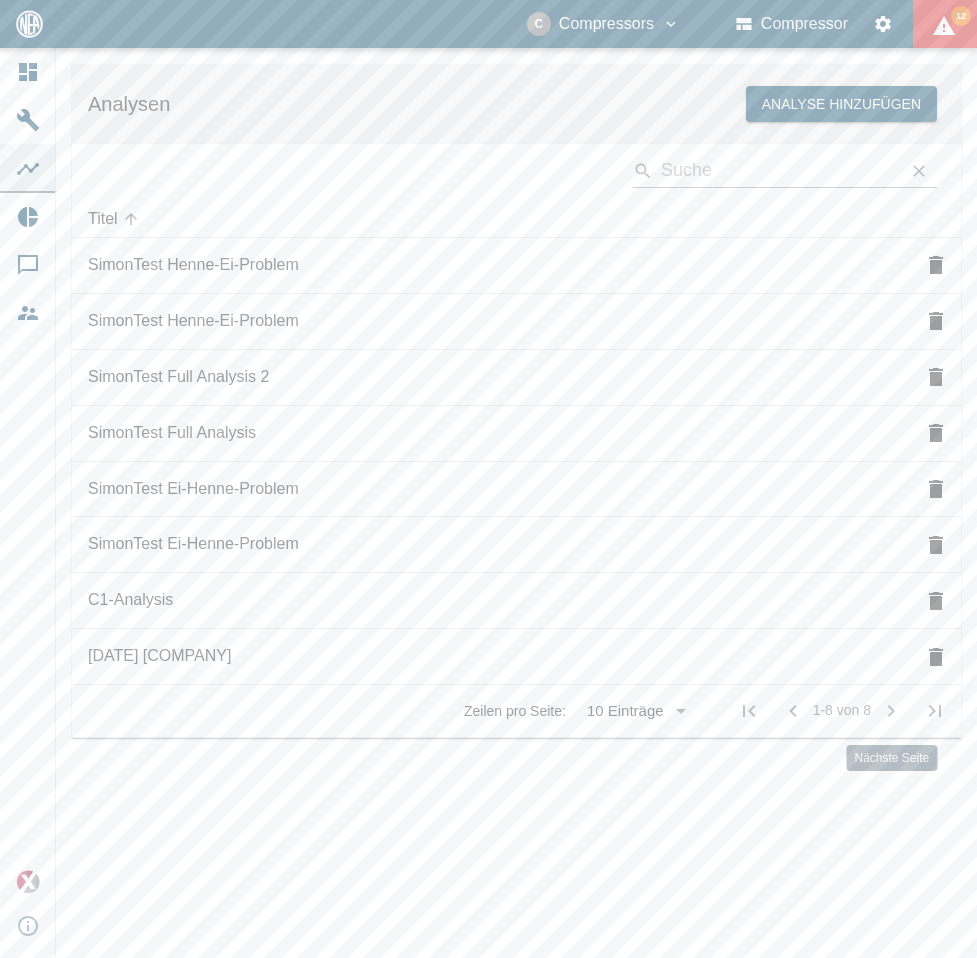 click at bounding box center [891, 711] 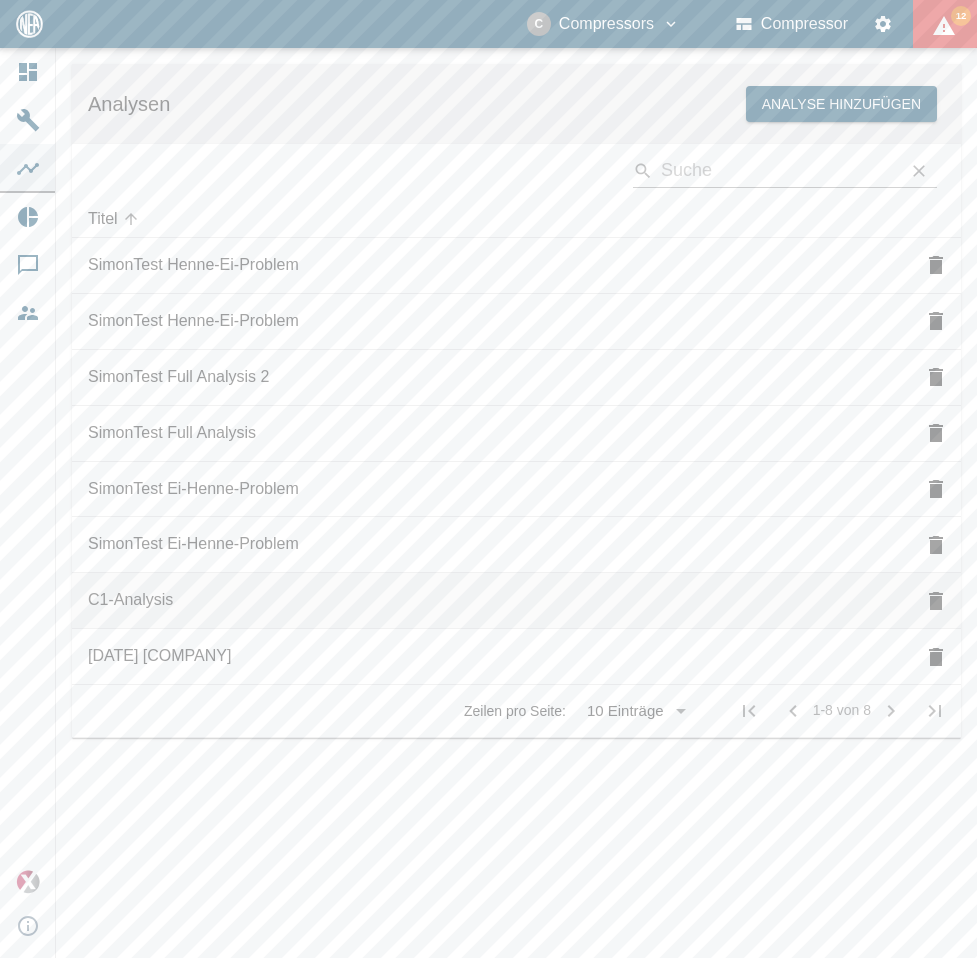 click on "C1-Analysis" at bounding box center (491, 266) 